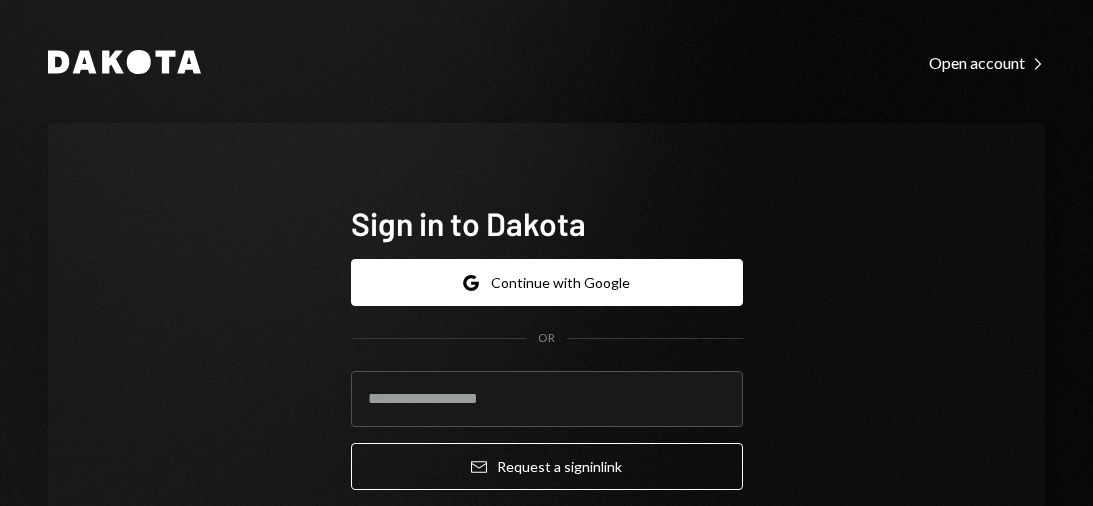 scroll, scrollTop: 0, scrollLeft: 0, axis: both 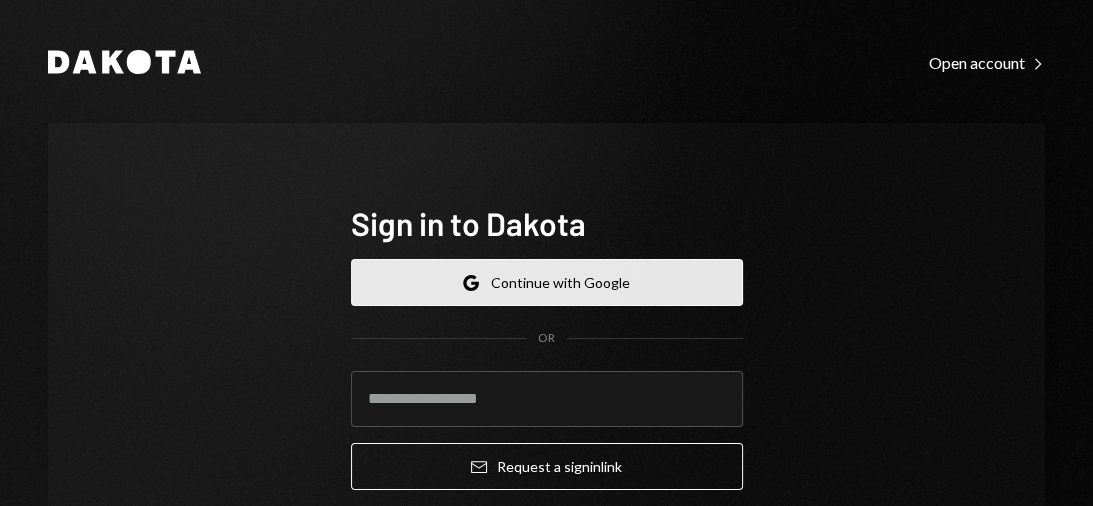 click on "Google  Continue with Google" at bounding box center [547, 282] 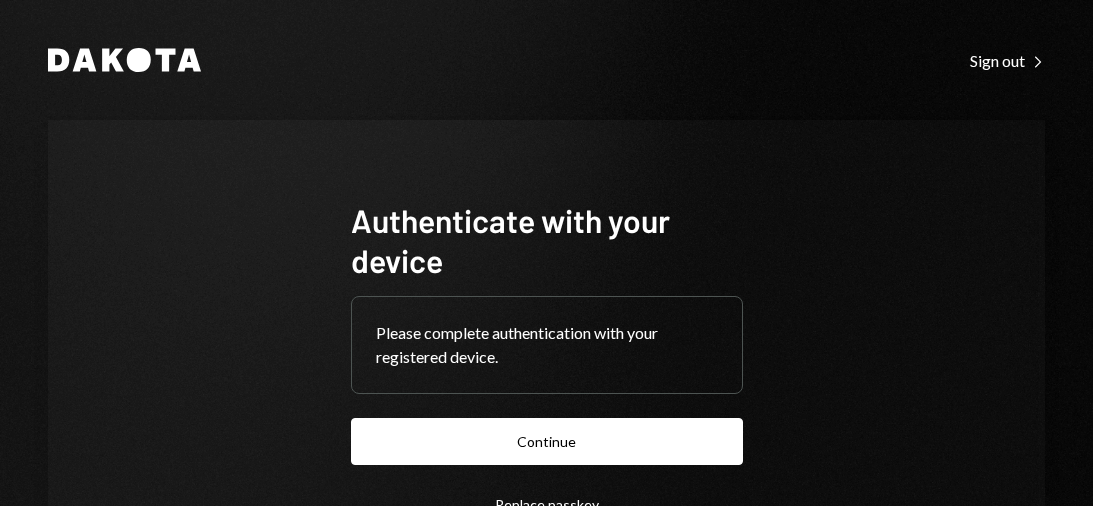 scroll, scrollTop: 0, scrollLeft: 0, axis: both 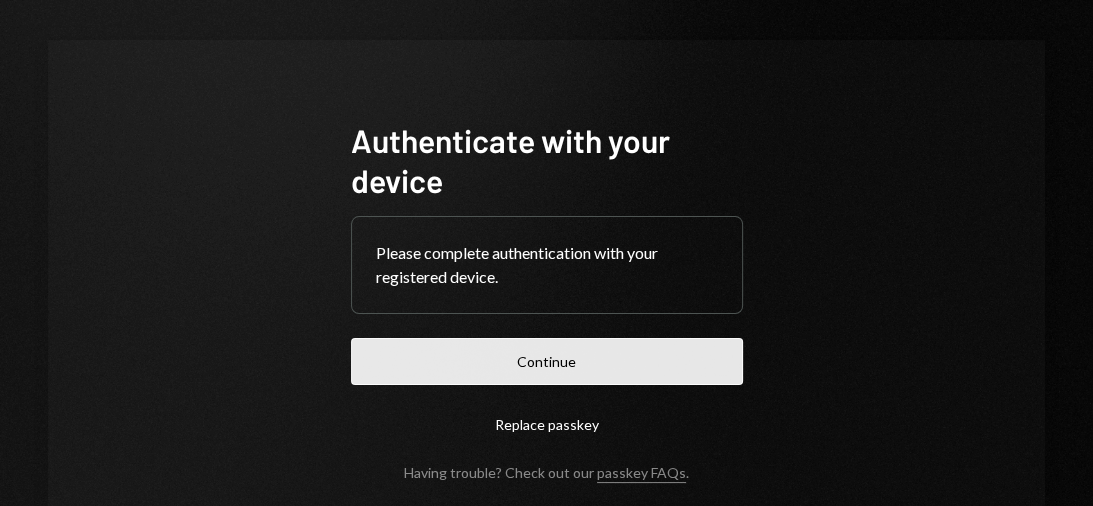 click on "Continue" at bounding box center [547, 361] 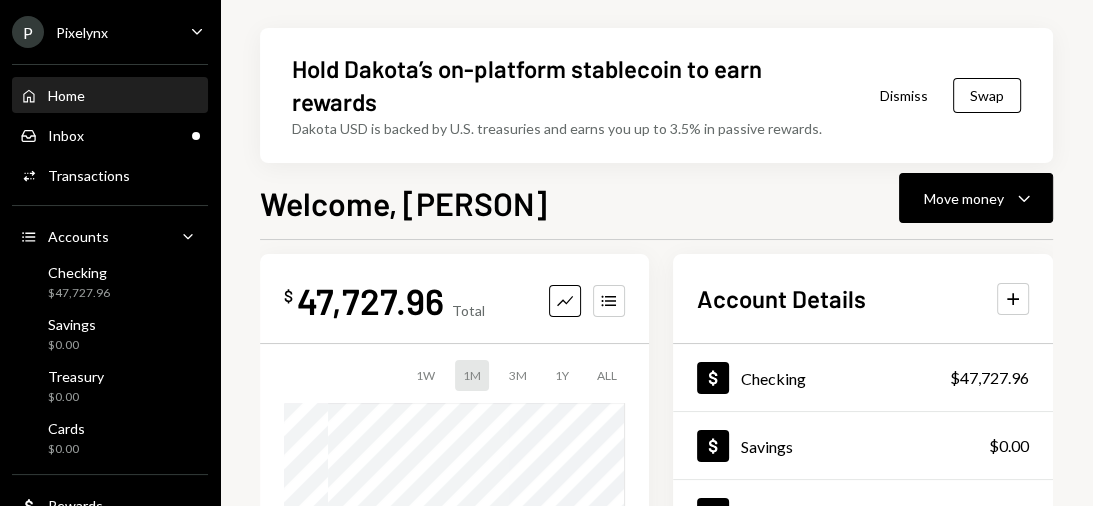 scroll, scrollTop: 0, scrollLeft: 0, axis: both 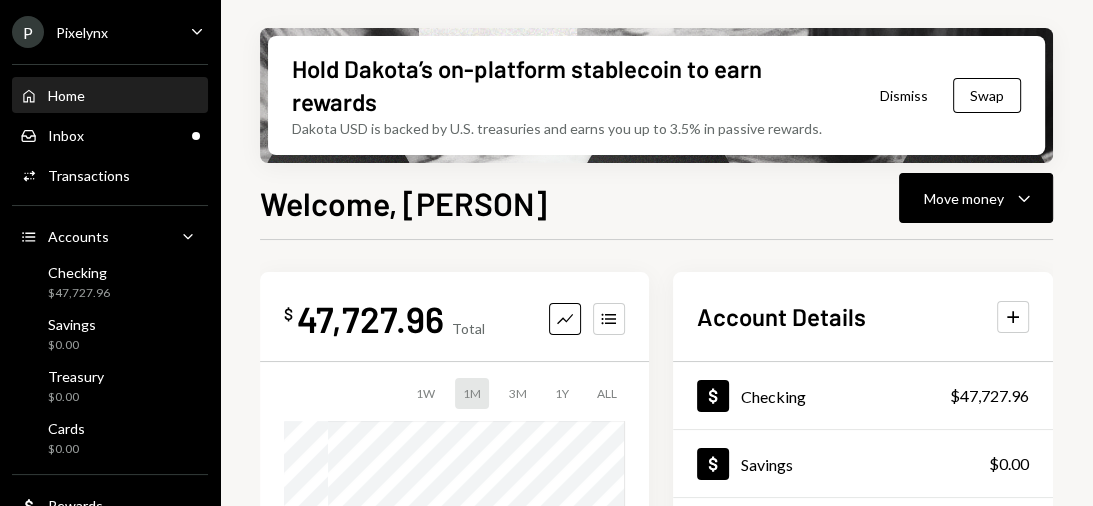 click on "Dismiss" at bounding box center [904, 95] 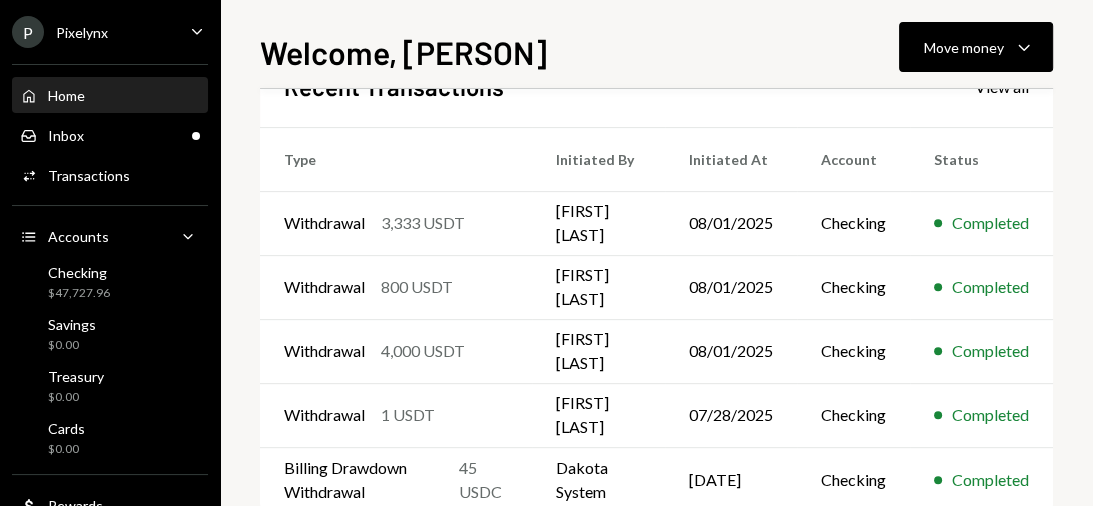 scroll, scrollTop: 560, scrollLeft: 0, axis: vertical 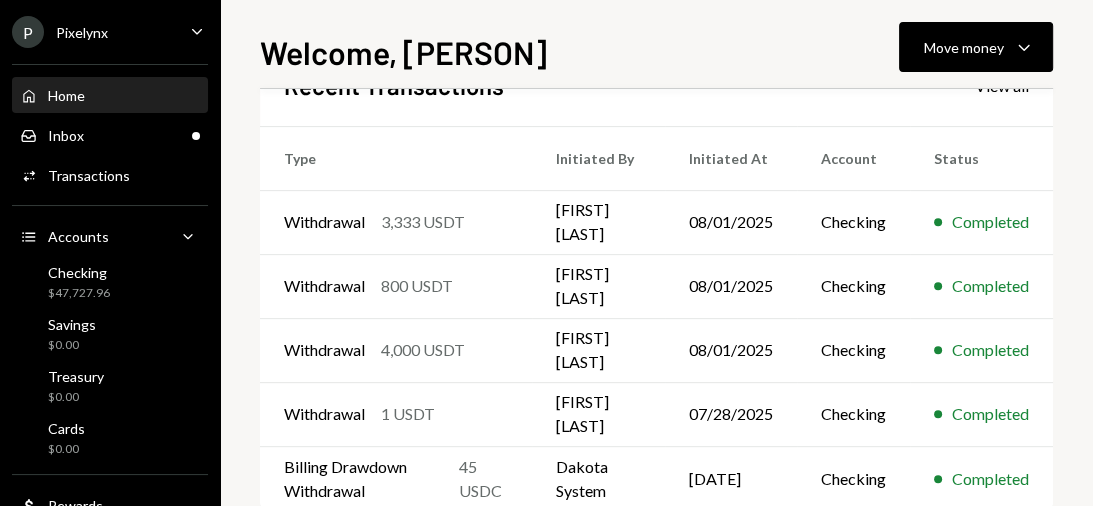 click on "P Pixelynx Caret Down" at bounding box center [110, 32] 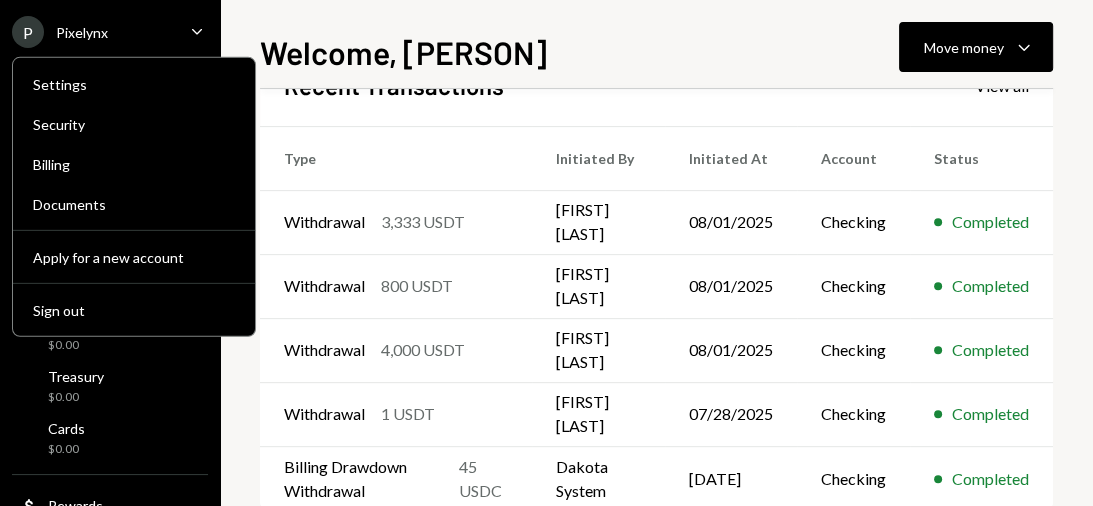 click on "P Pixelynx Caret Down" at bounding box center (110, 32) 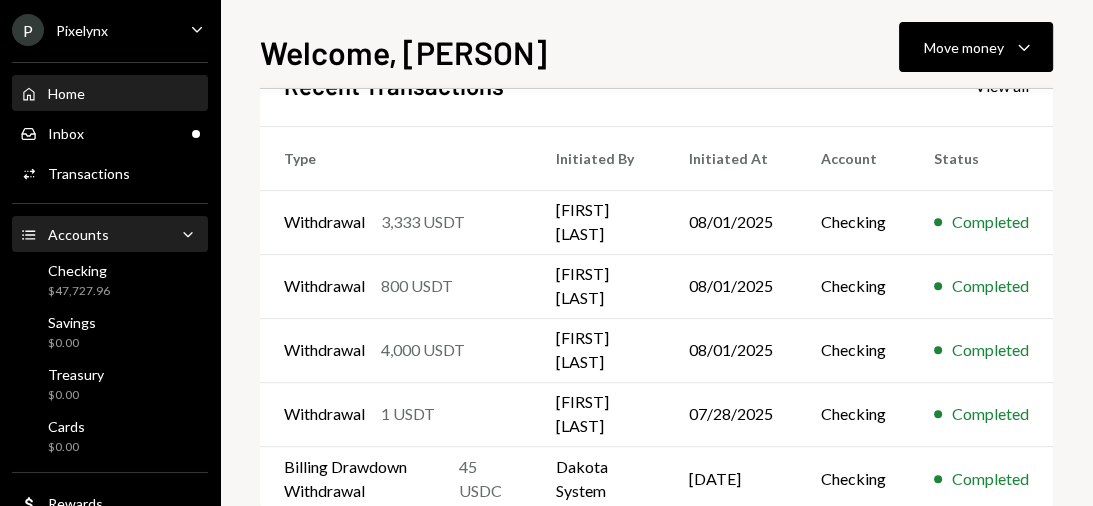 scroll, scrollTop: 0, scrollLeft: 0, axis: both 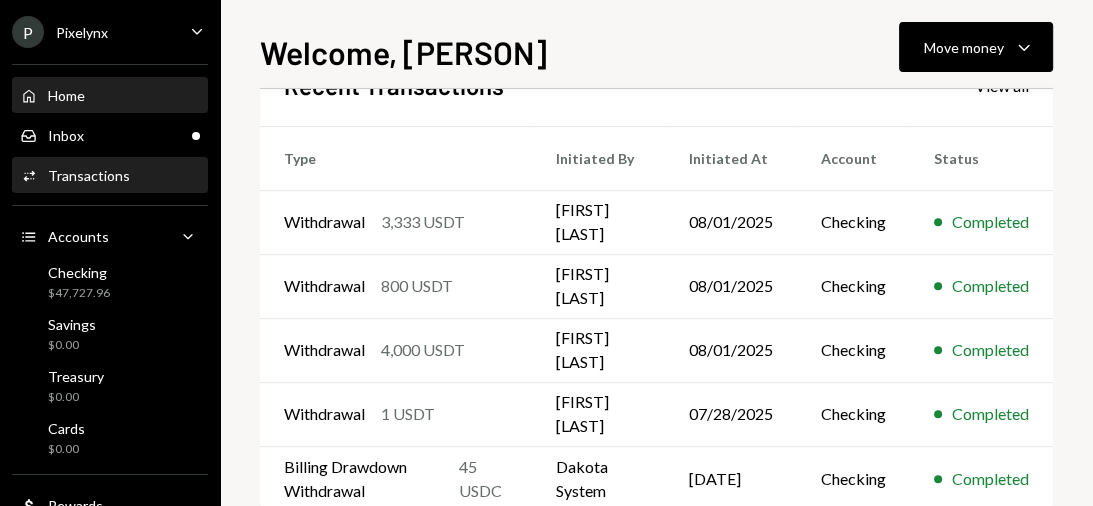 click on "Transactions" at bounding box center [89, 175] 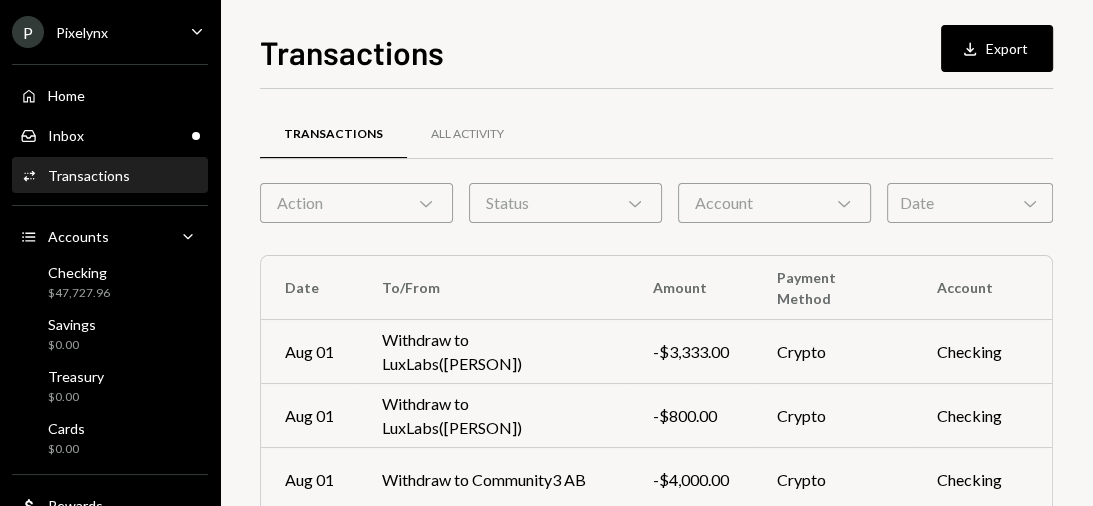 click on "Action Chevron Down" at bounding box center [356, 203] 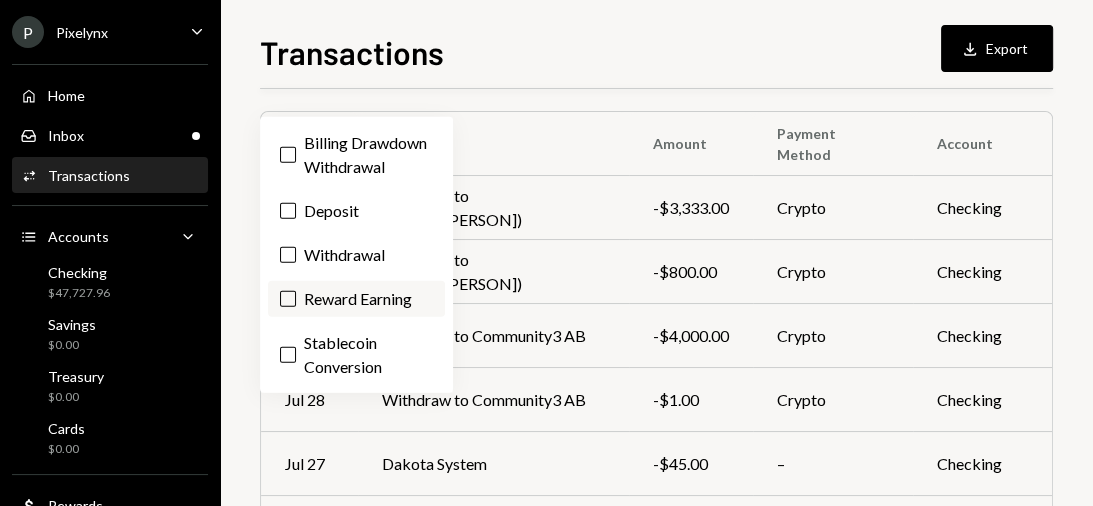 scroll, scrollTop: 160, scrollLeft: 0, axis: vertical 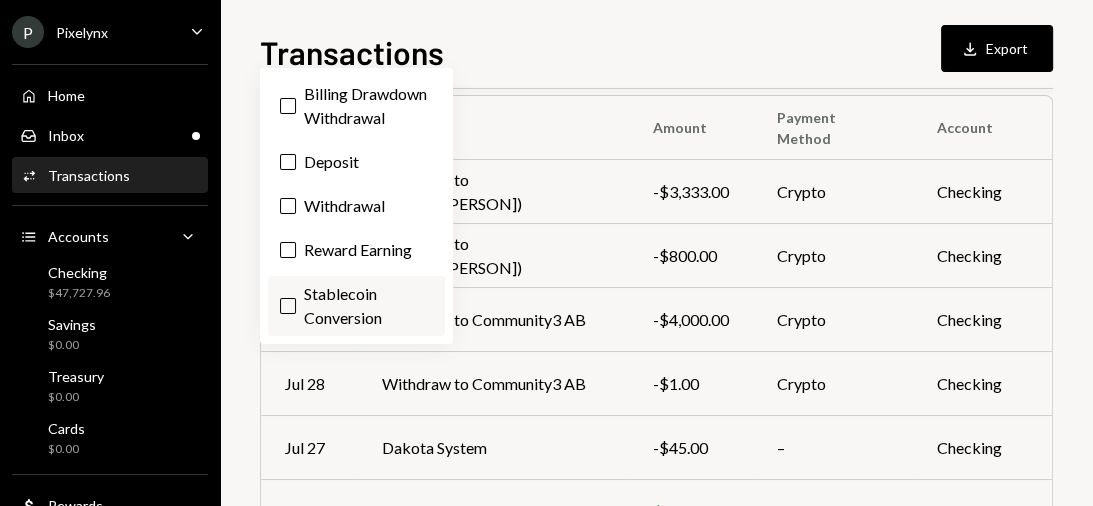 click on "Stablecoin Conversion" at bounding box center (288, 306) 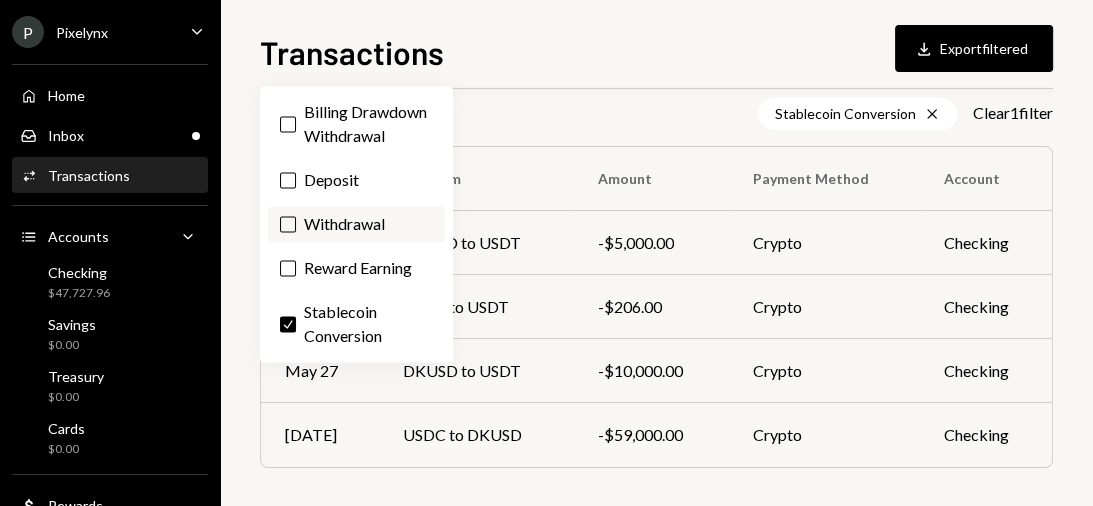 click on "Withdrawal" at bounding box center [356, 224] 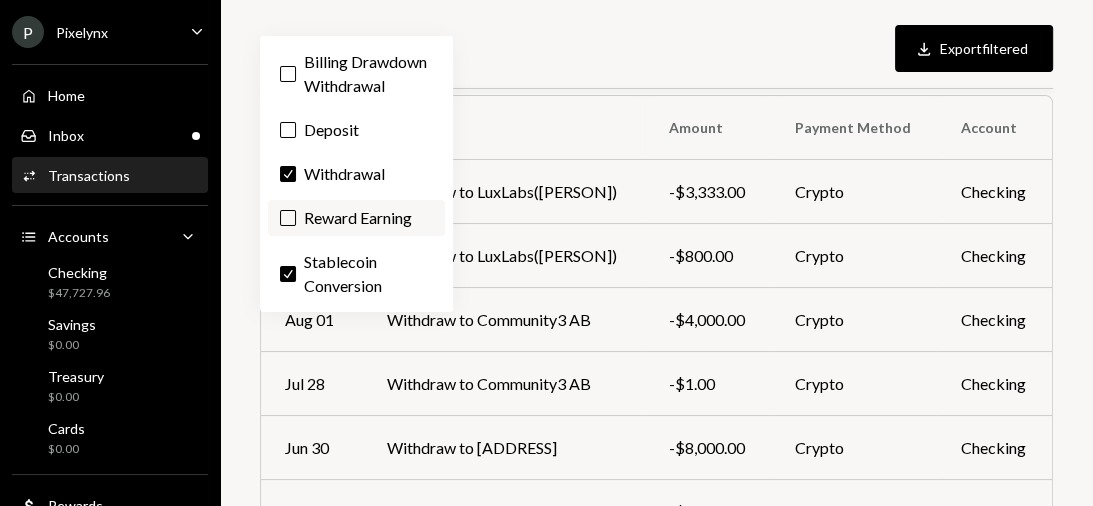 click on "Reward Earning" at bounding box center (356, 218) 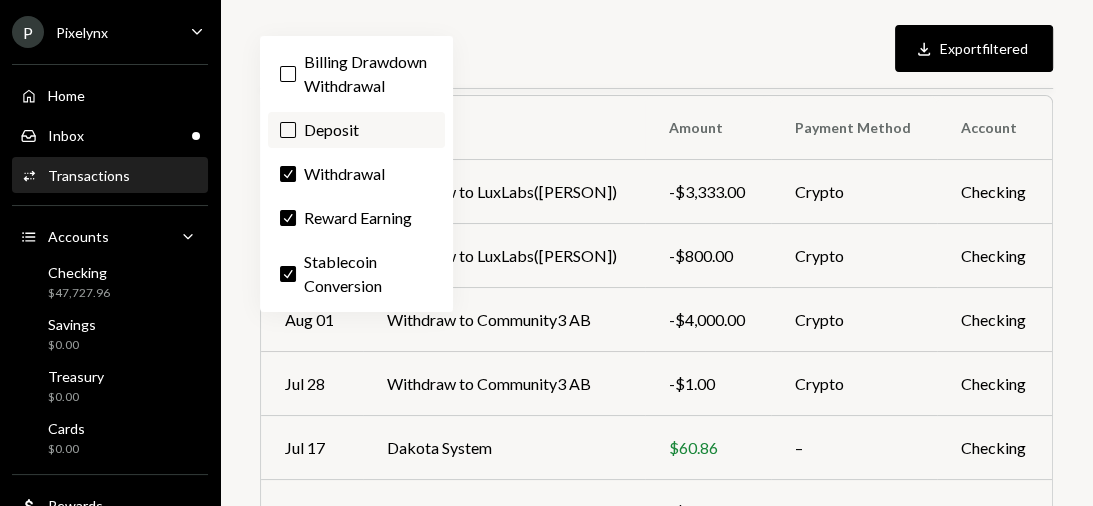 click on "Deposit" at bounding box center [288, 130] 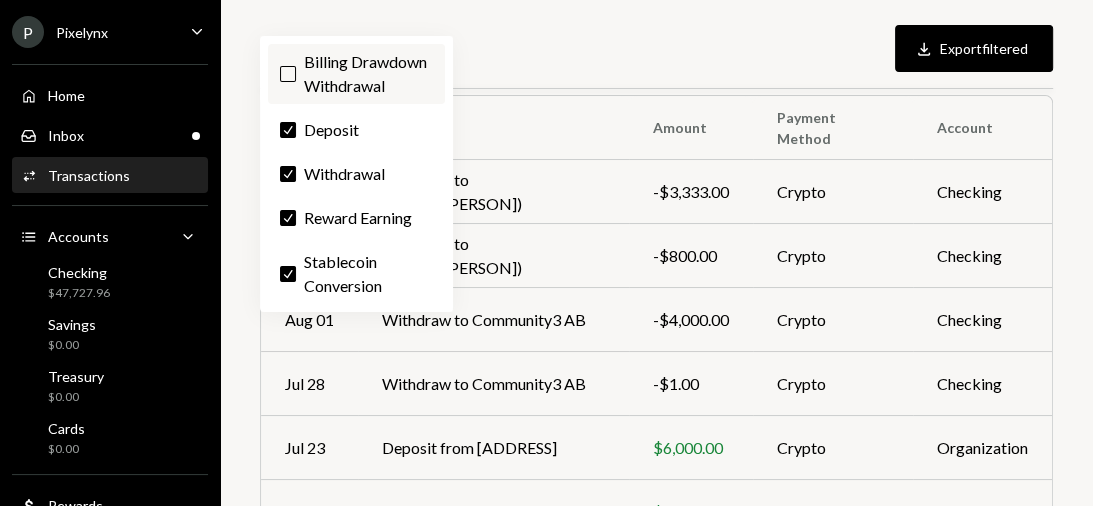 click on "Billing Drawdown Withdrawal" at bounding box center [356, 74] 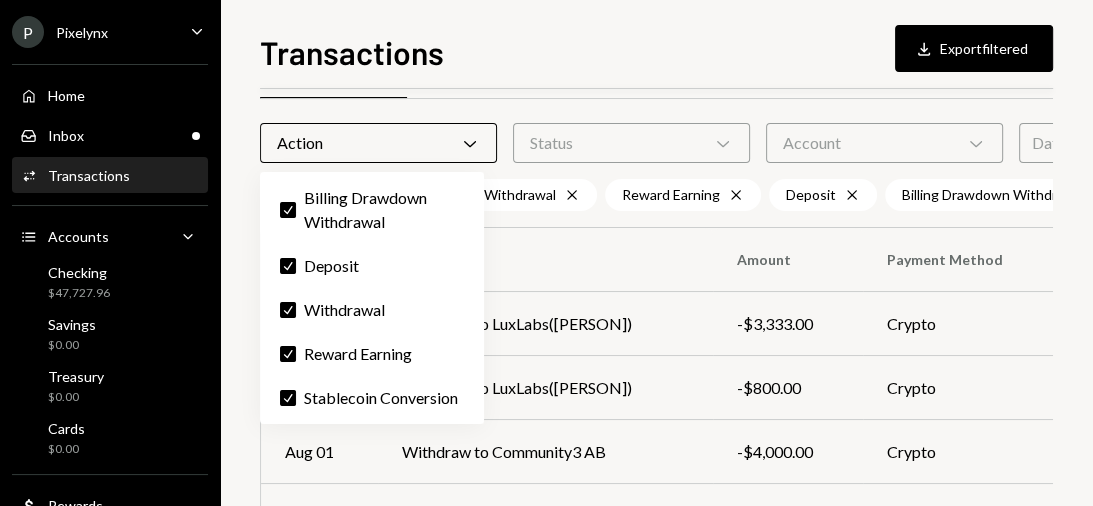 scroll, scrollTop: 0, scrollLeft: 0, axis: both 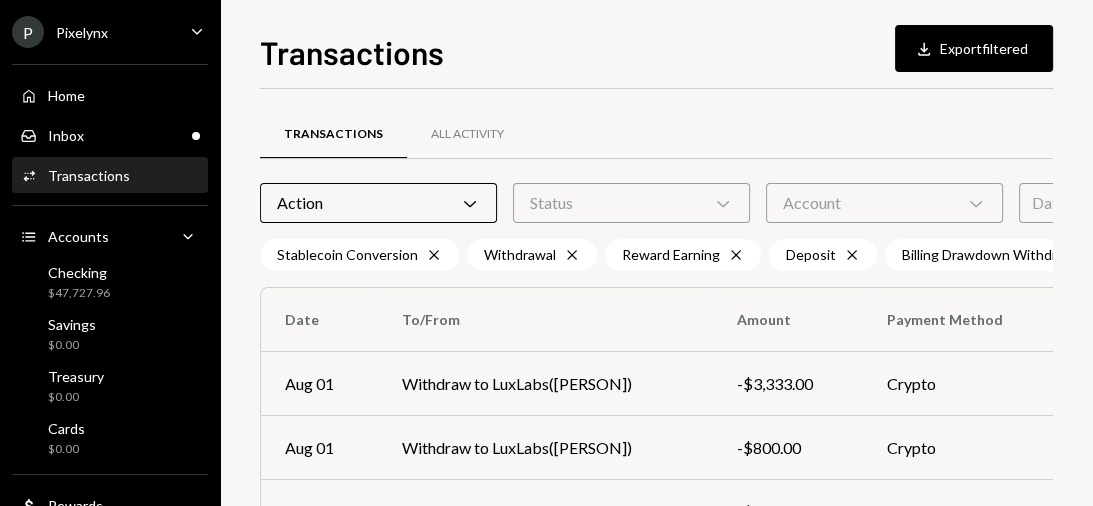 click on "Transactions All Activity" at bounding box center [744, 146] 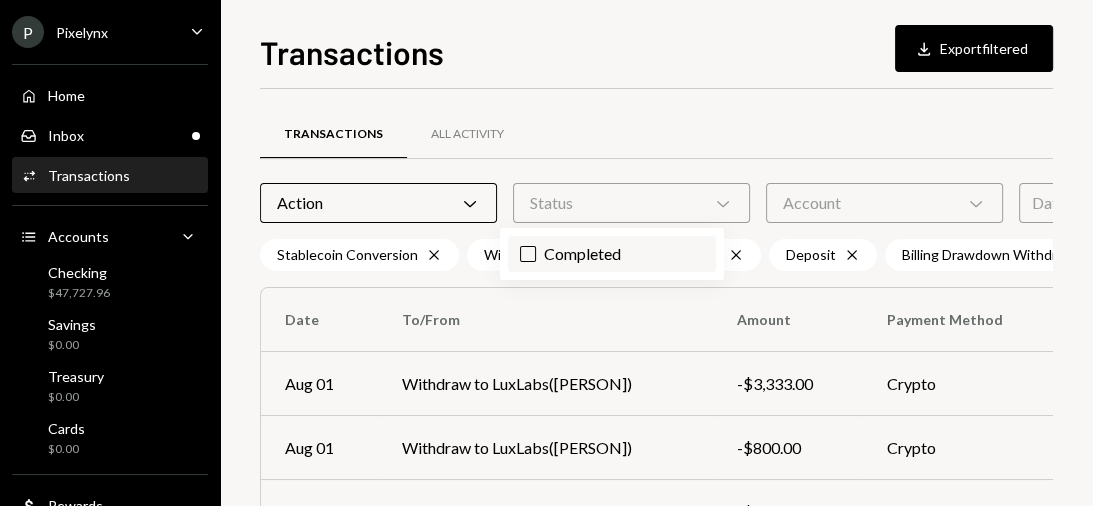 click on "Completed" at bounding box center (612, 254) 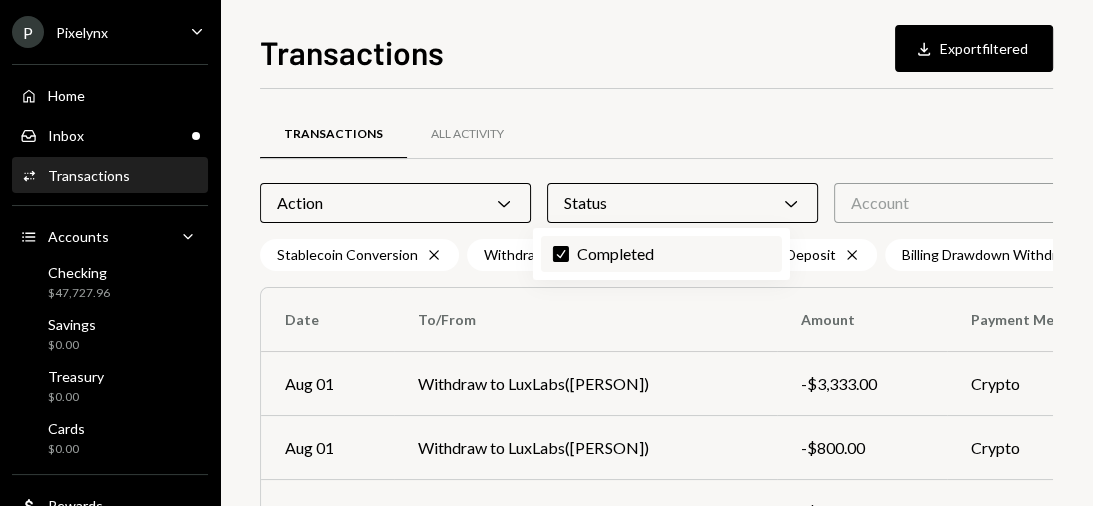 click on "Check Completed" at bounding box center (661, 254) 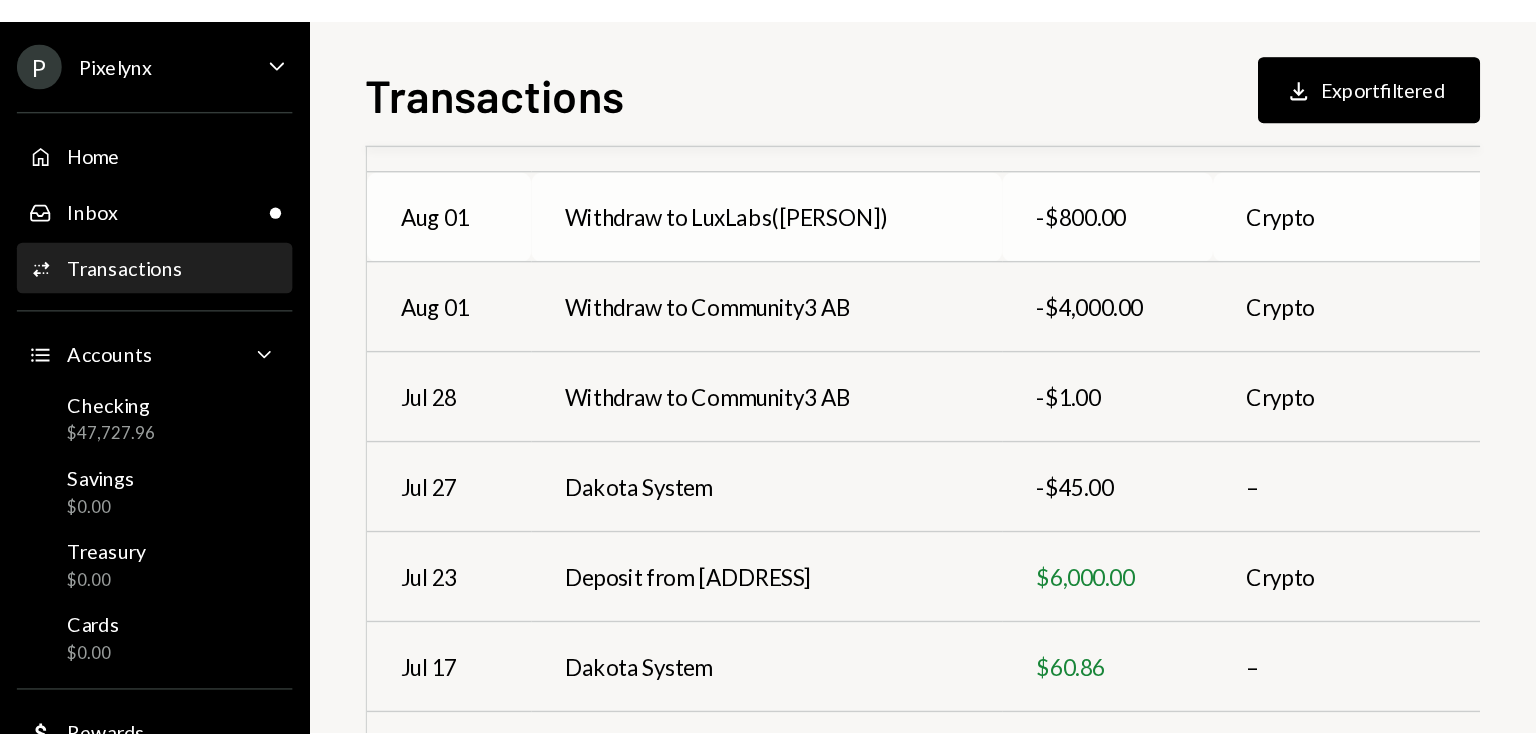 scroll, scrollTop: 0, scrollLeft: 0, axis: both 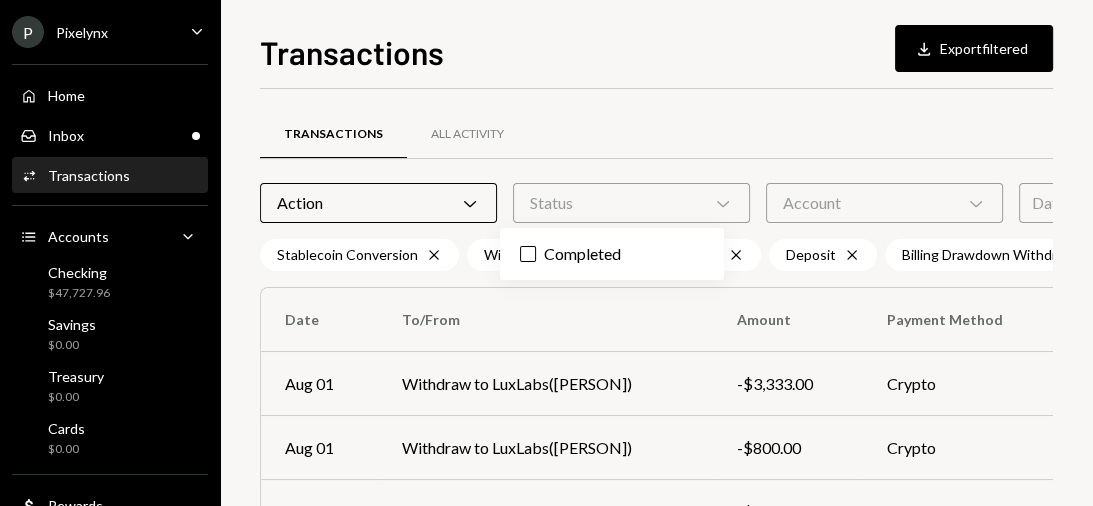 click on "Account Chevron Down" at bounding box center (884, 203) 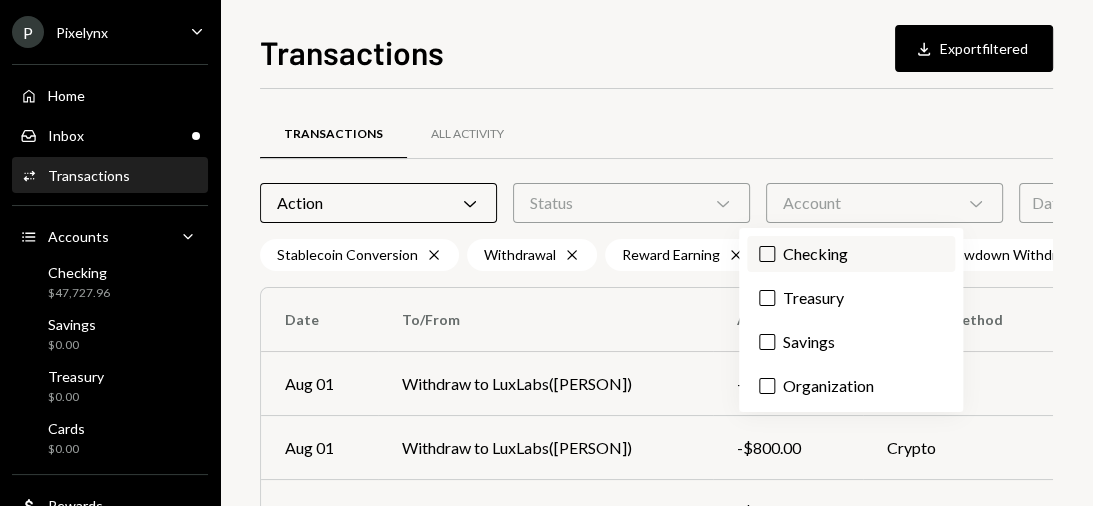 click on "Checking" at bounding box center [851, 254] 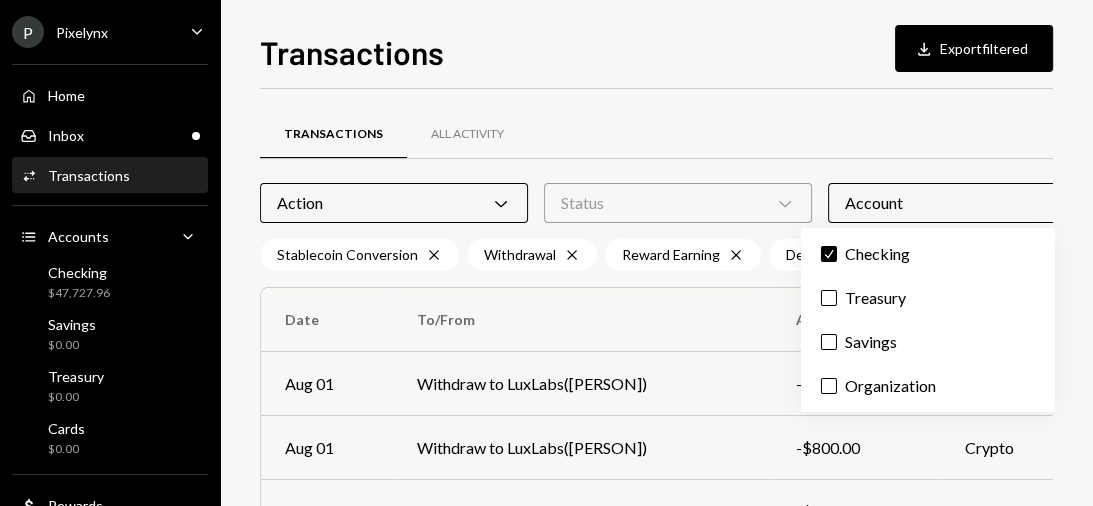 click on "Transactions All Activity" at bounding box center [807, 134] 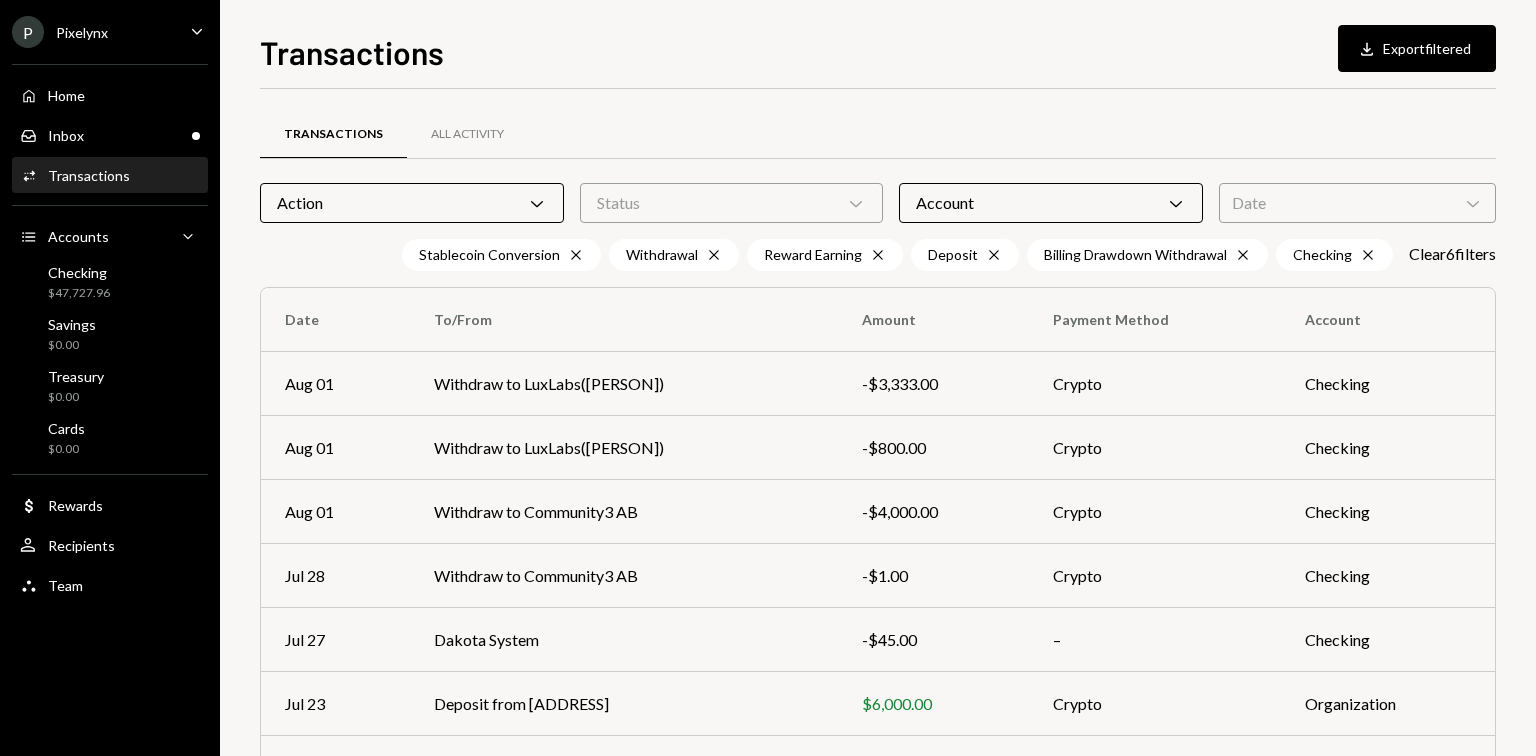 click on "Date Chevron Down" at bounding box center (1357, 203) 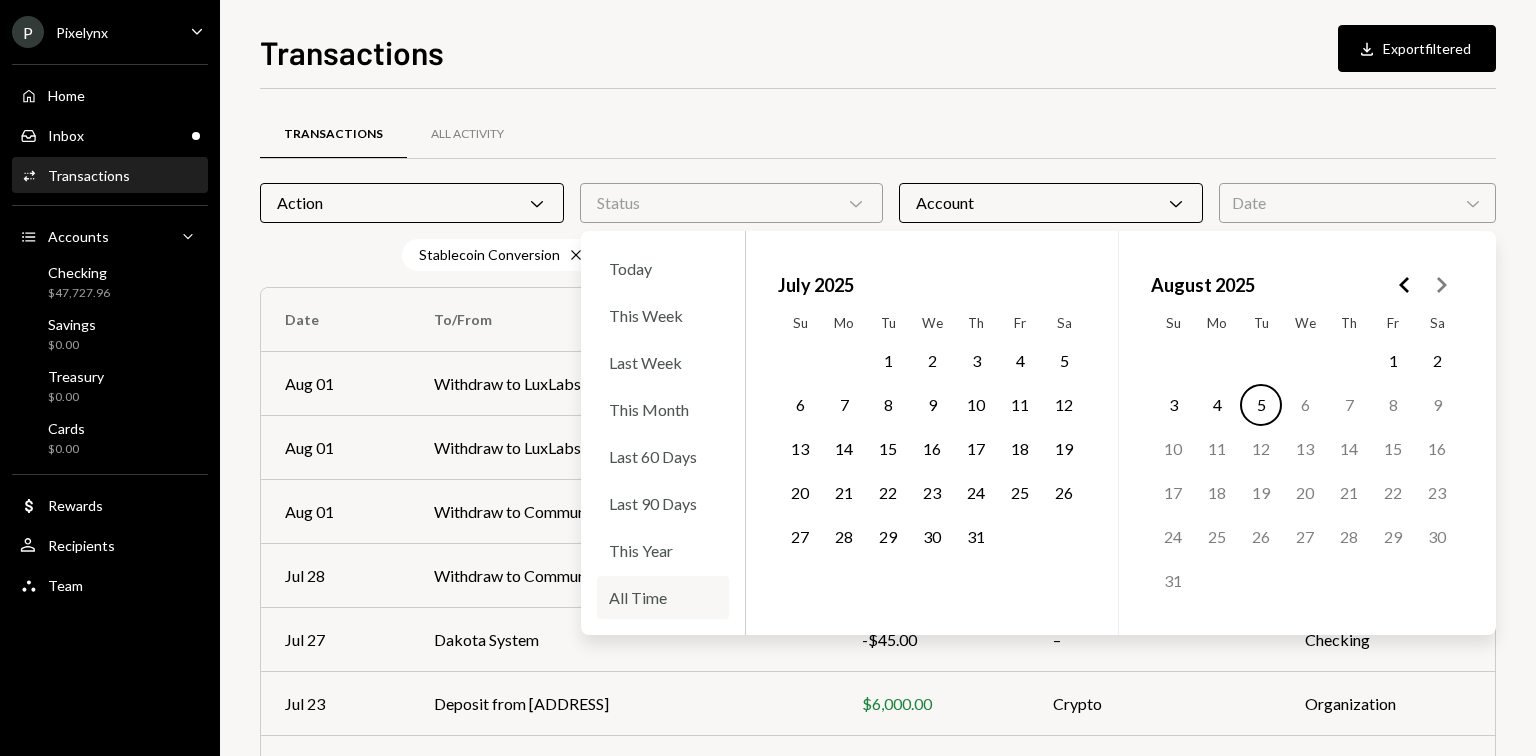click on "All Time" at bounding box center (663, 597) 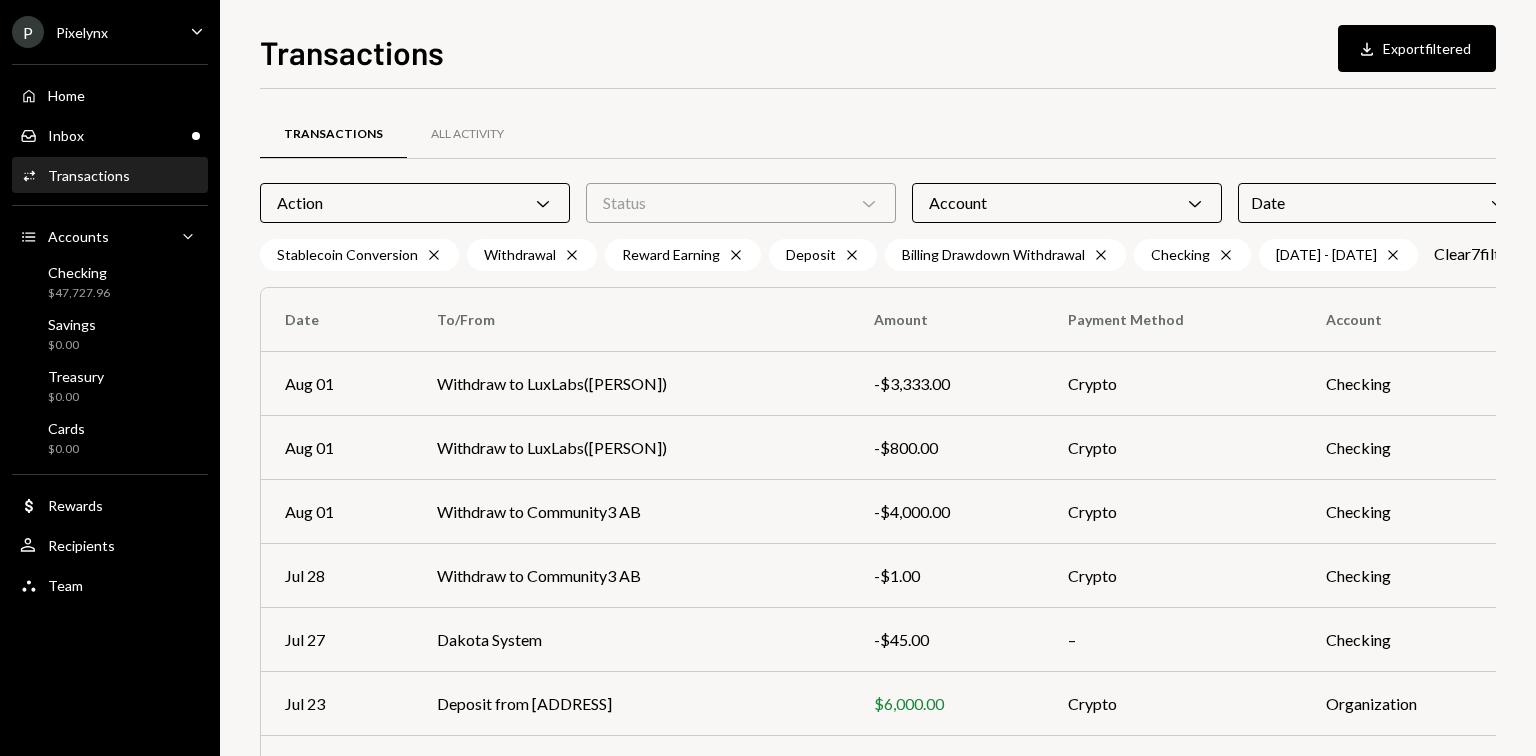 click on "Transactions All Activity" at bounding box center [890, 134] 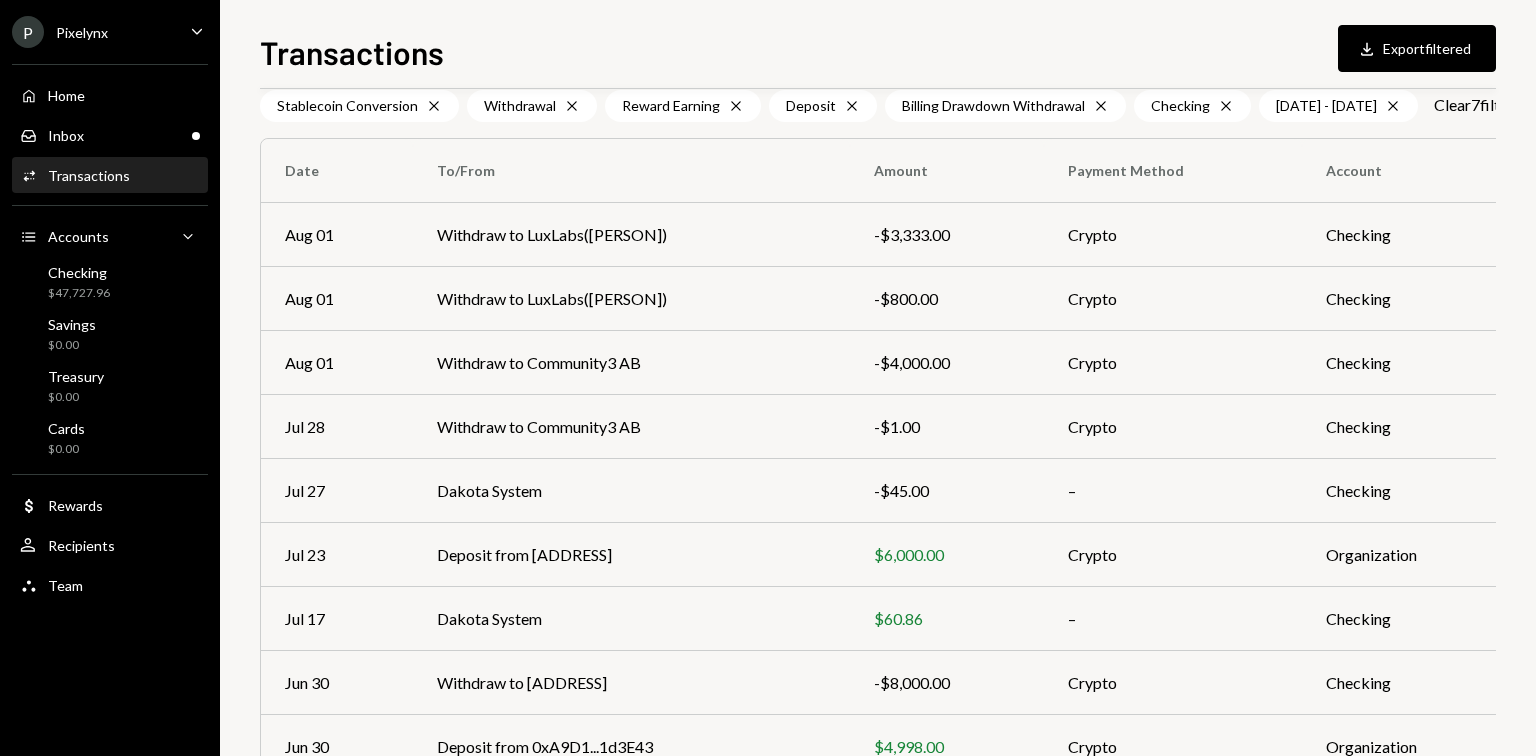 scroll, scrollTop: 160, scrollLeft: 0, axis: vertical 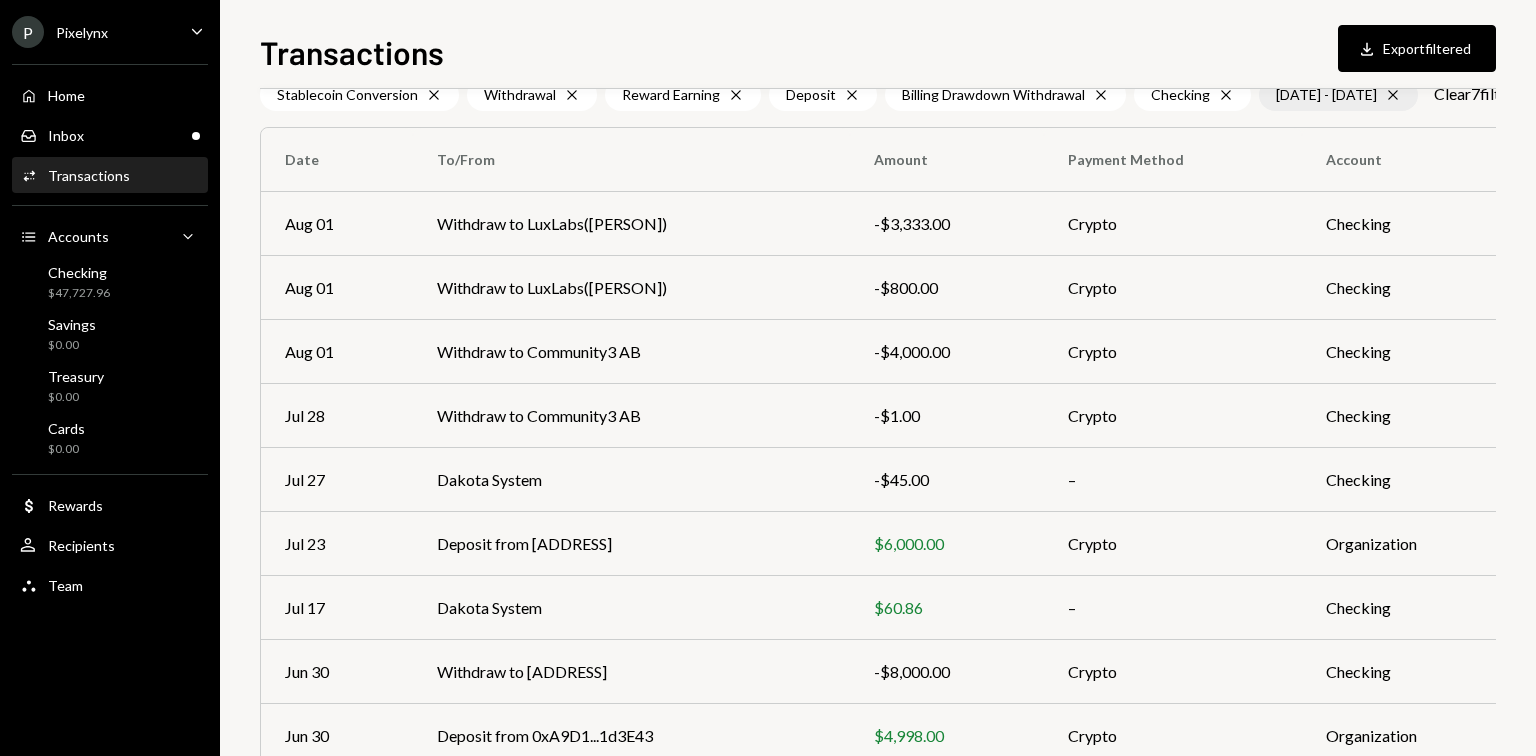 click on "08/05/24 - 08/05/25 Cross" at bounding box center (1338, 95) 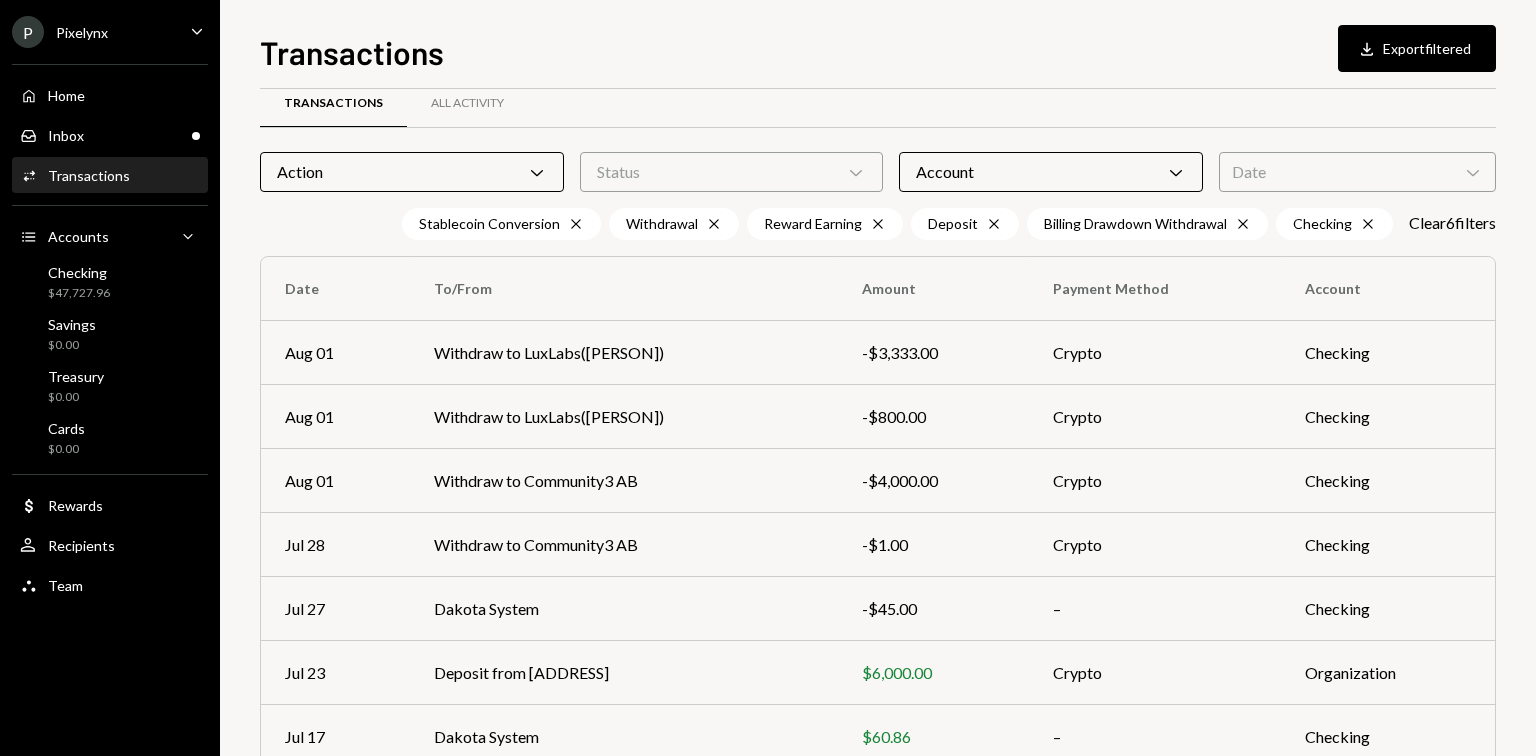 scroll, scrollTop: 0, scrollLeft: 0, axis: both 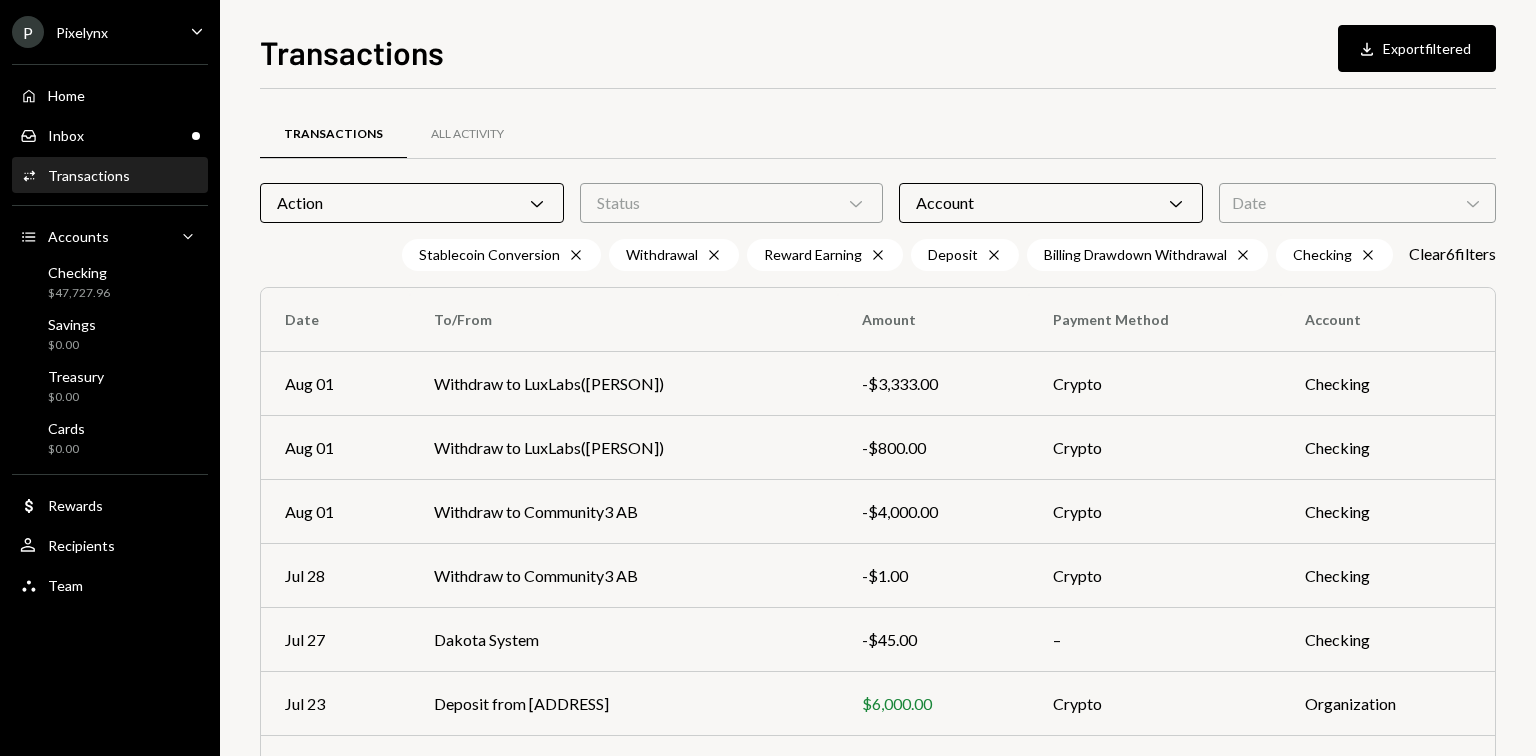 click on "Date Chevron Down" at bounding box center (1357, 203) 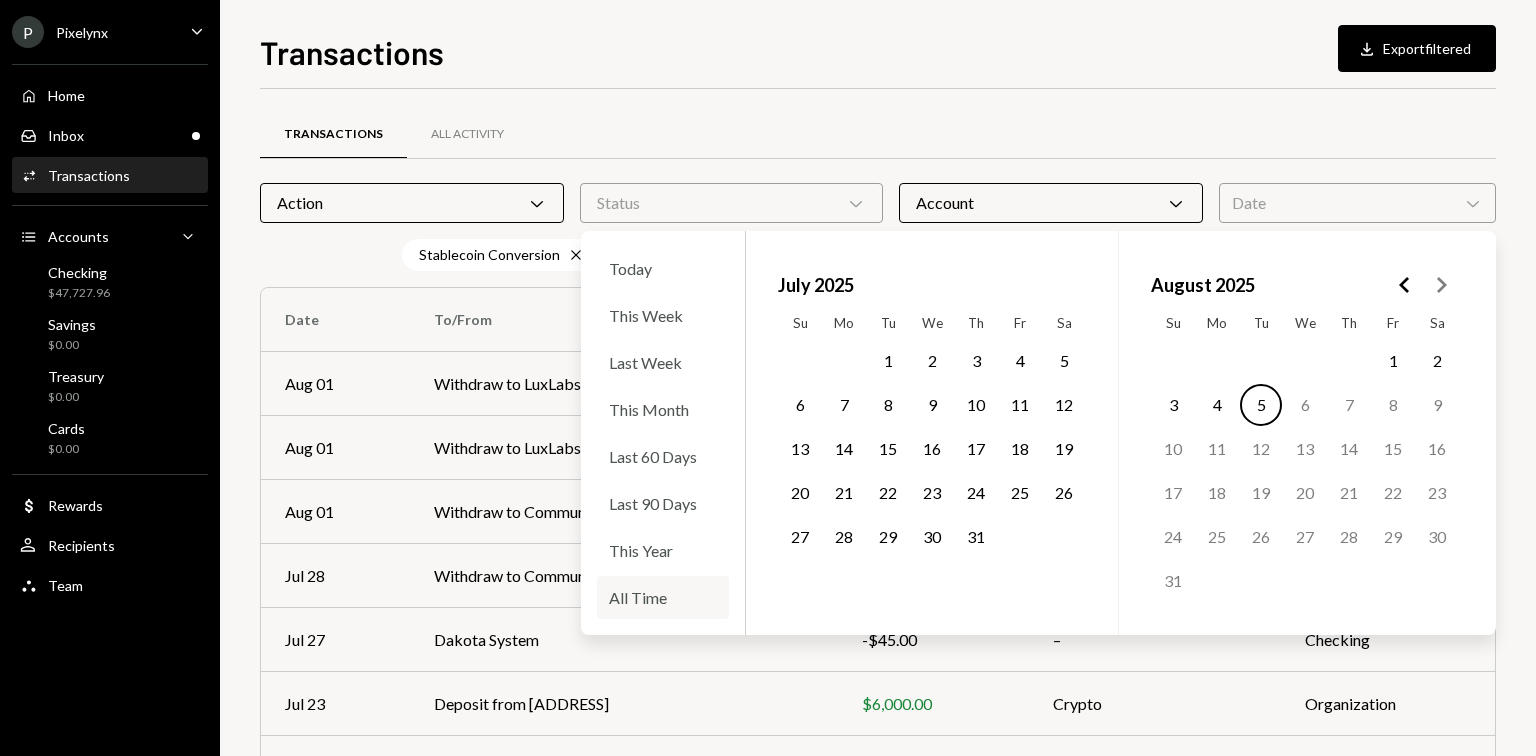click on "All Time" at bounding box center (663, 597) 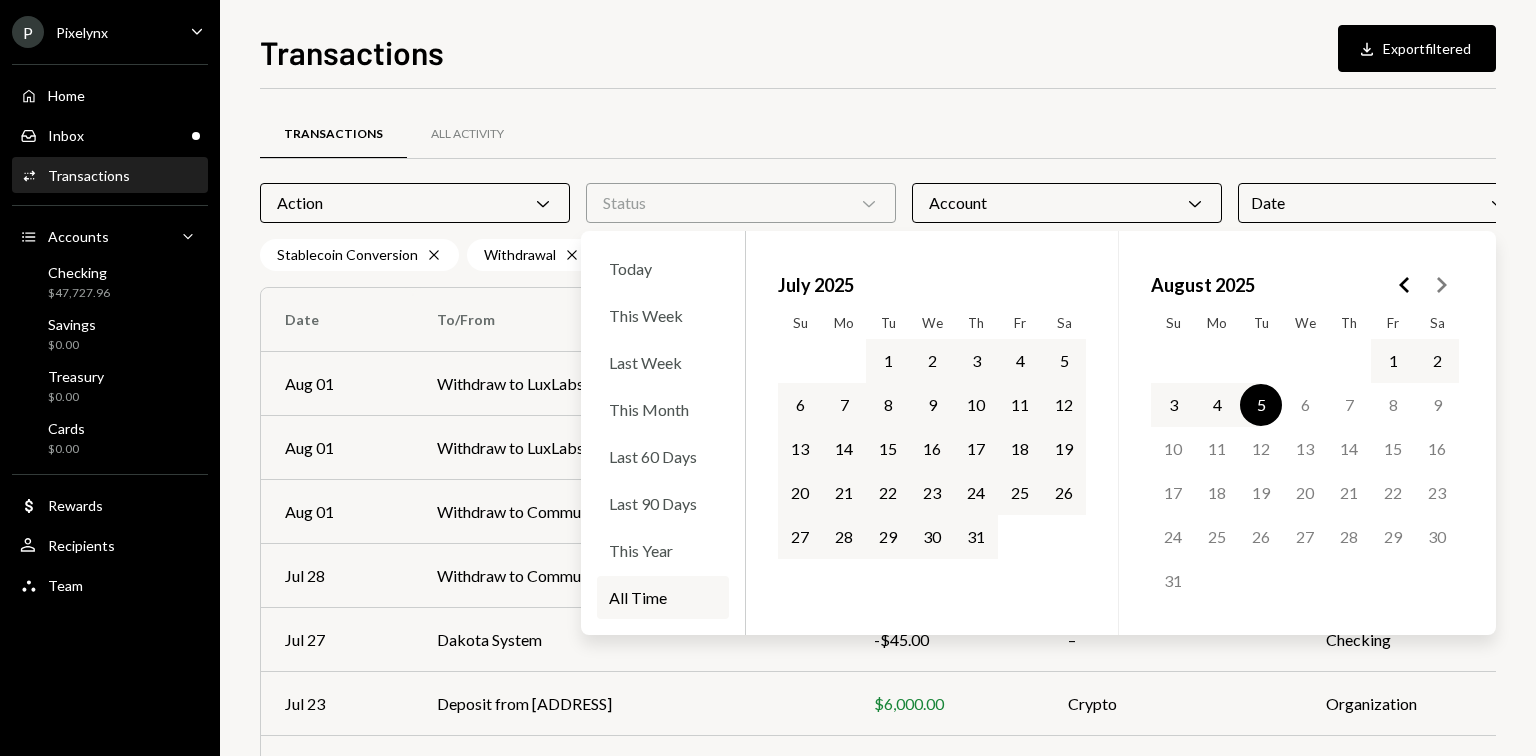 click on "31" at bounding box center [976, 537] 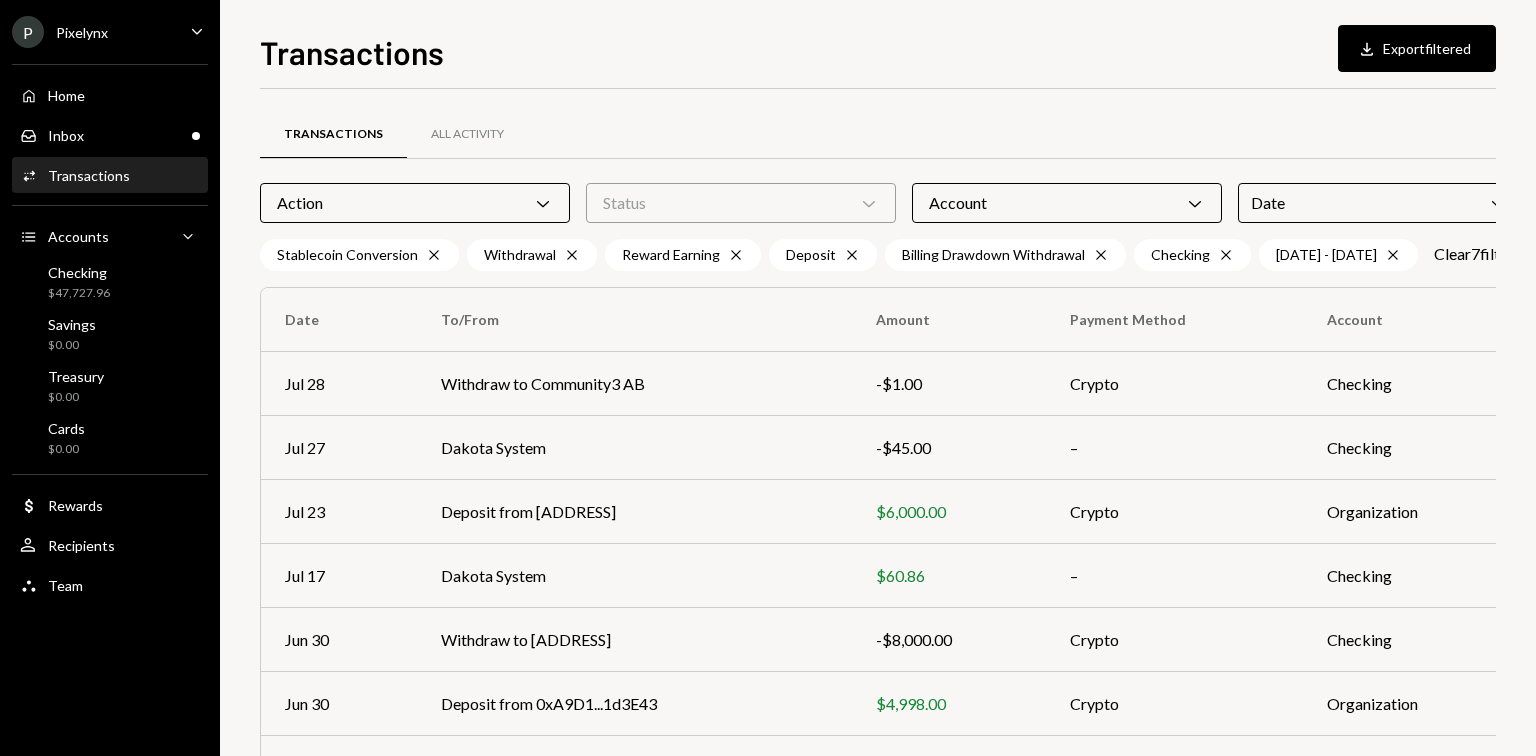 click on "Transactions All Activity" at bounding box center [890, 134] 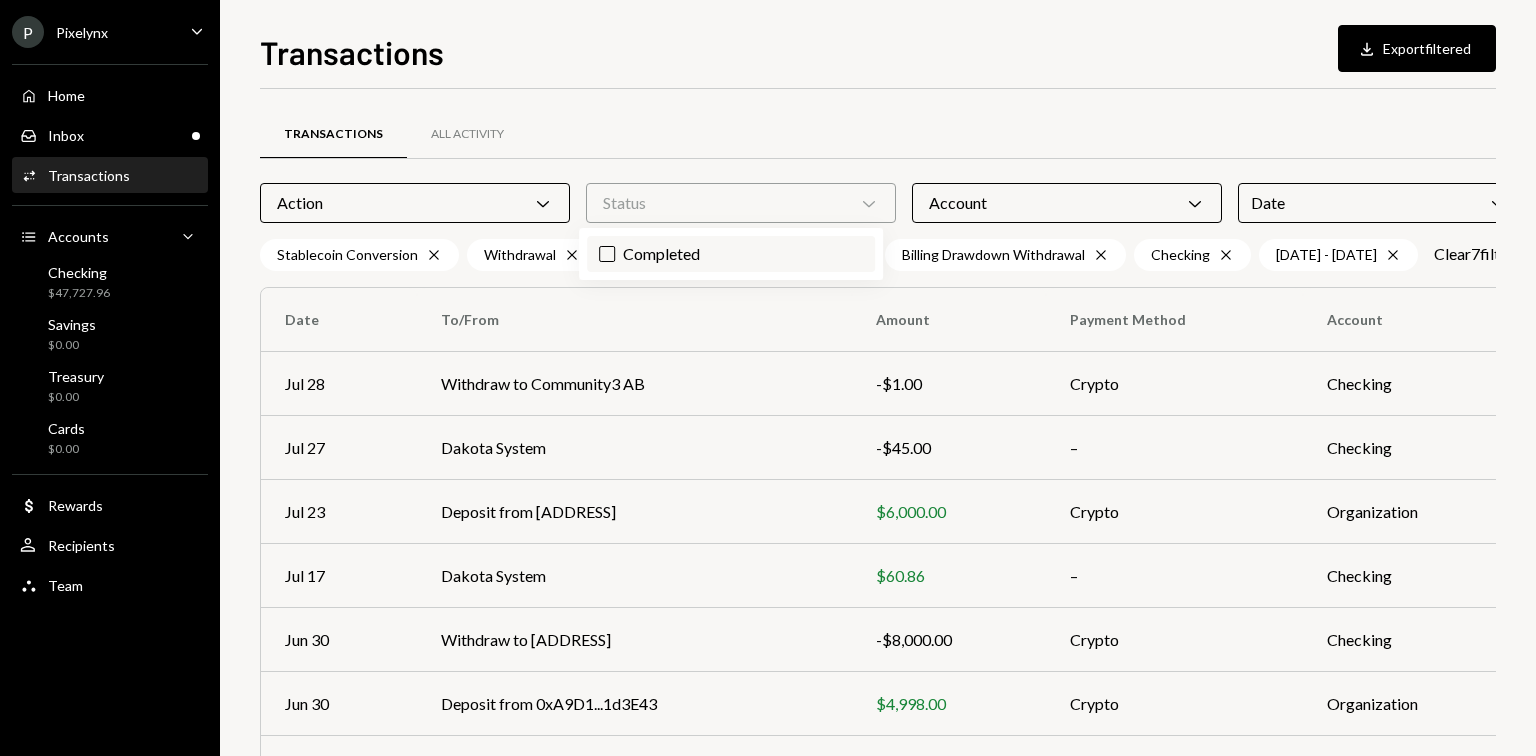 click on "Completed" at bounding box center [731, 254] 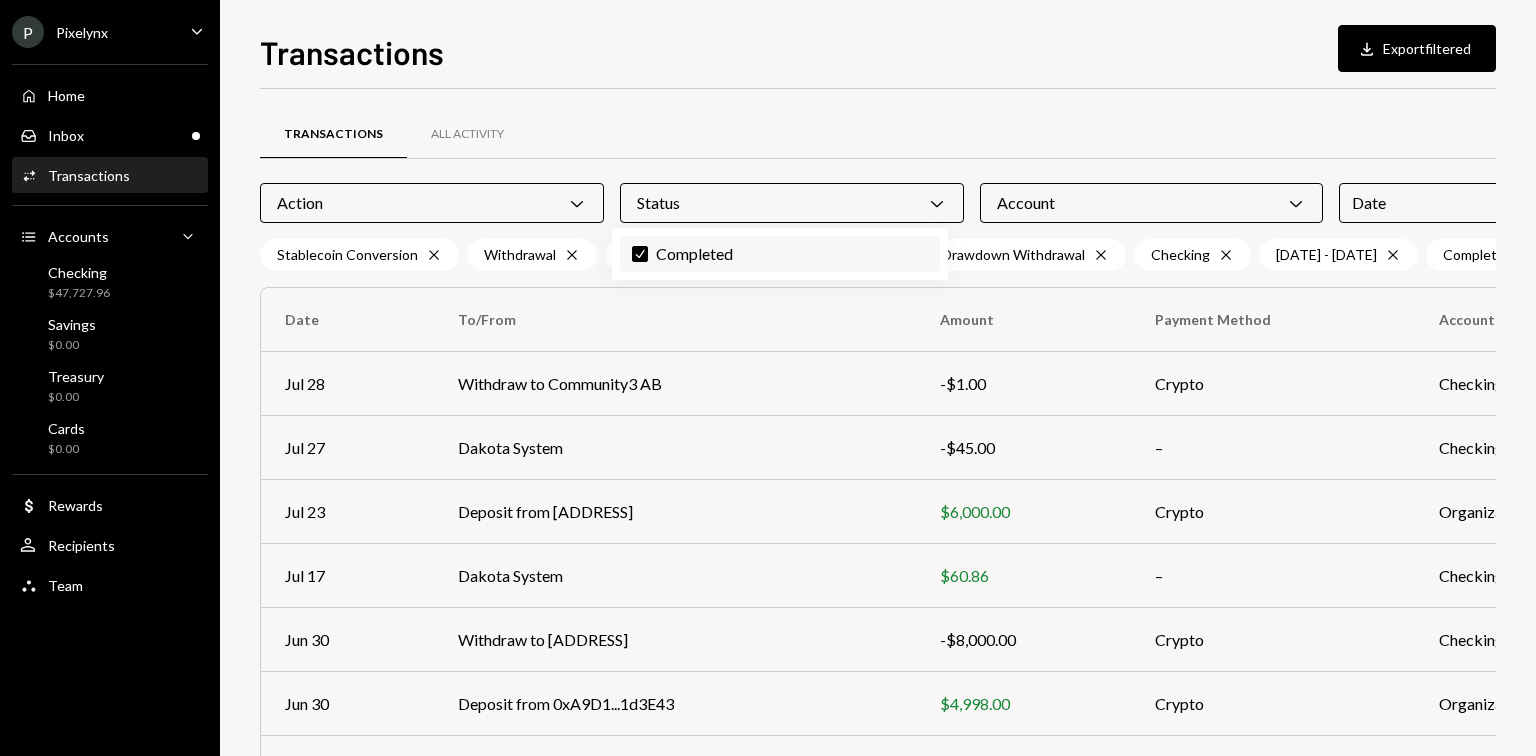 click on "Check Completed" at bounding box center (780, 254) 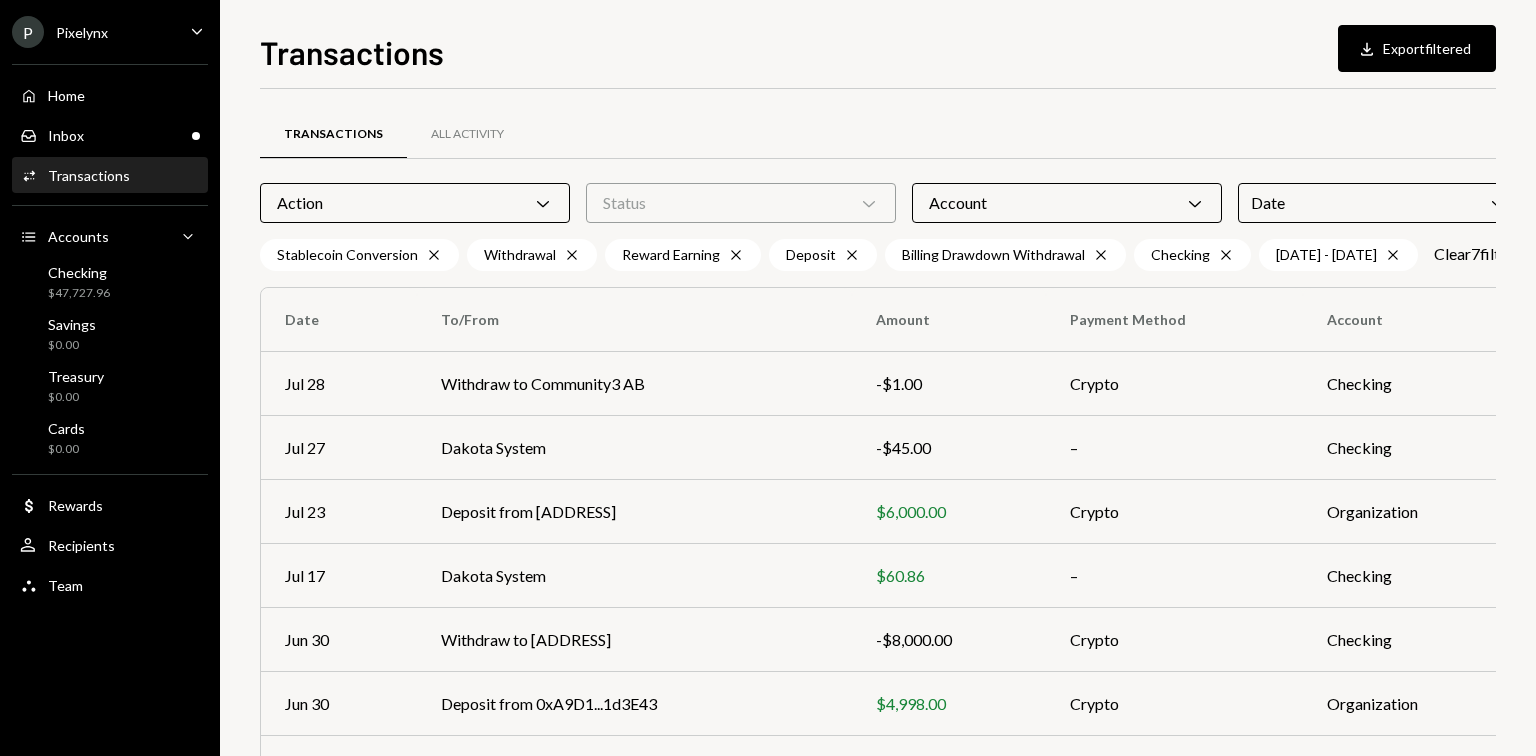 click on "Transactions All Activity" at bounding box center (890, 134) 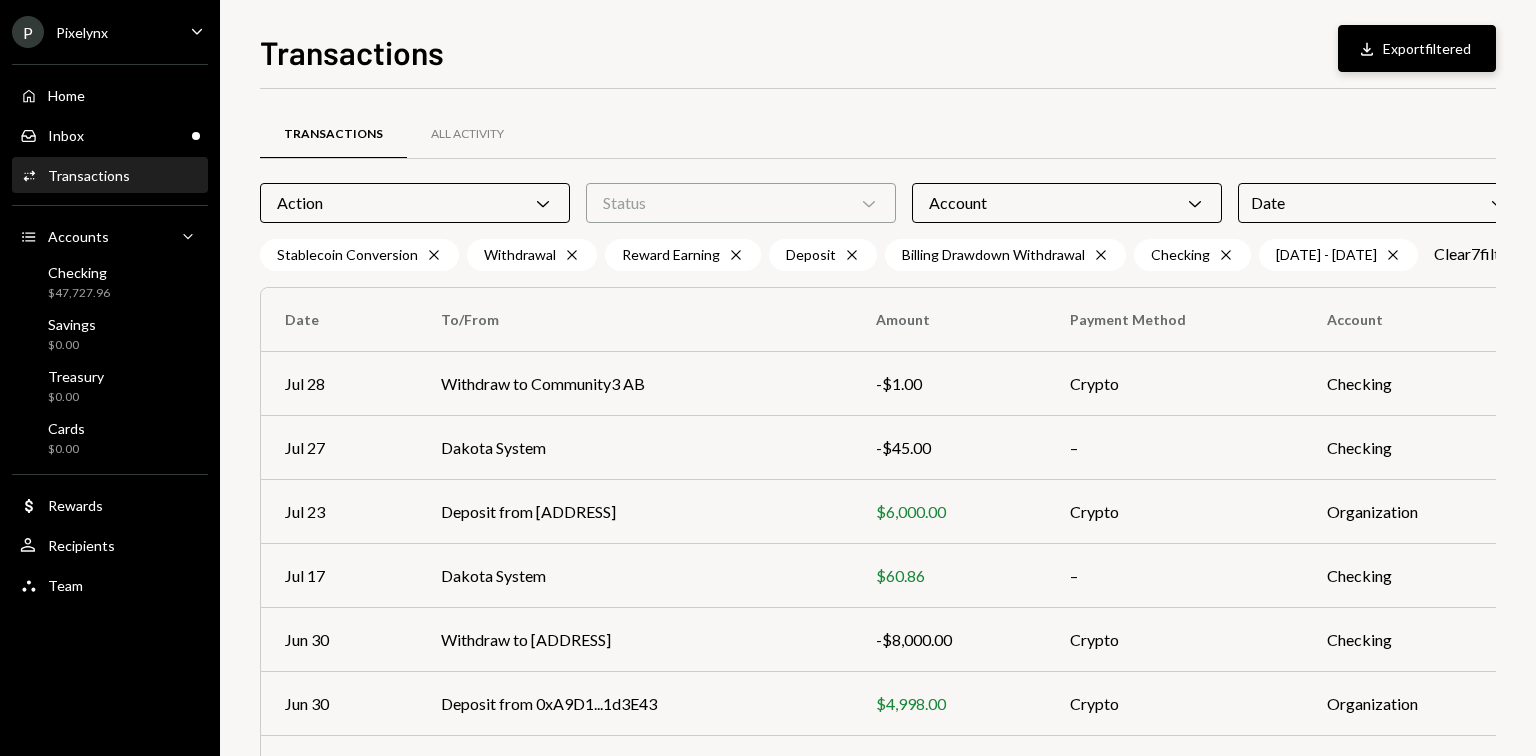click on "Download Export  filtered" at bounding box center [1417, 48] 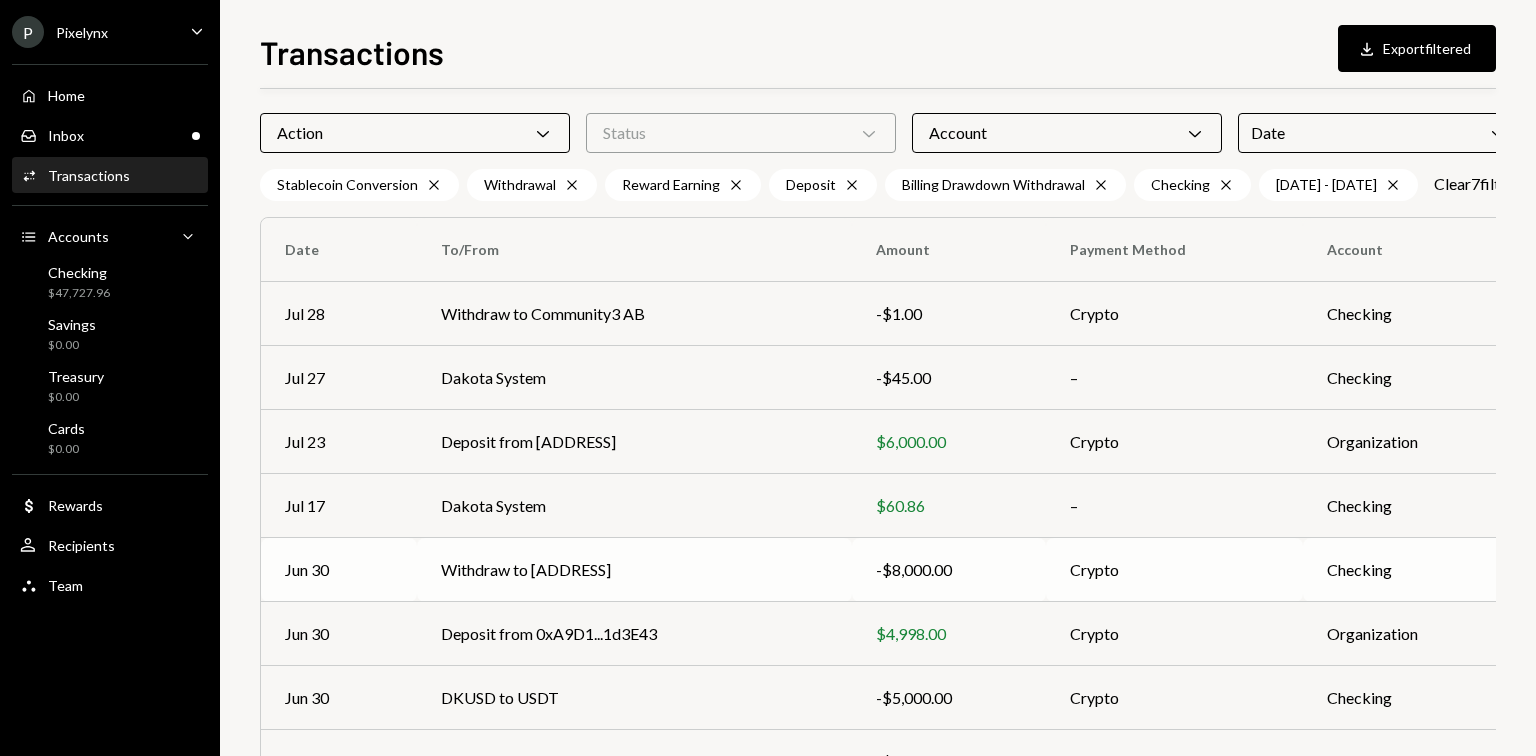 scroll, scrollTop: 0, scrollLeft: 0, axis: both 